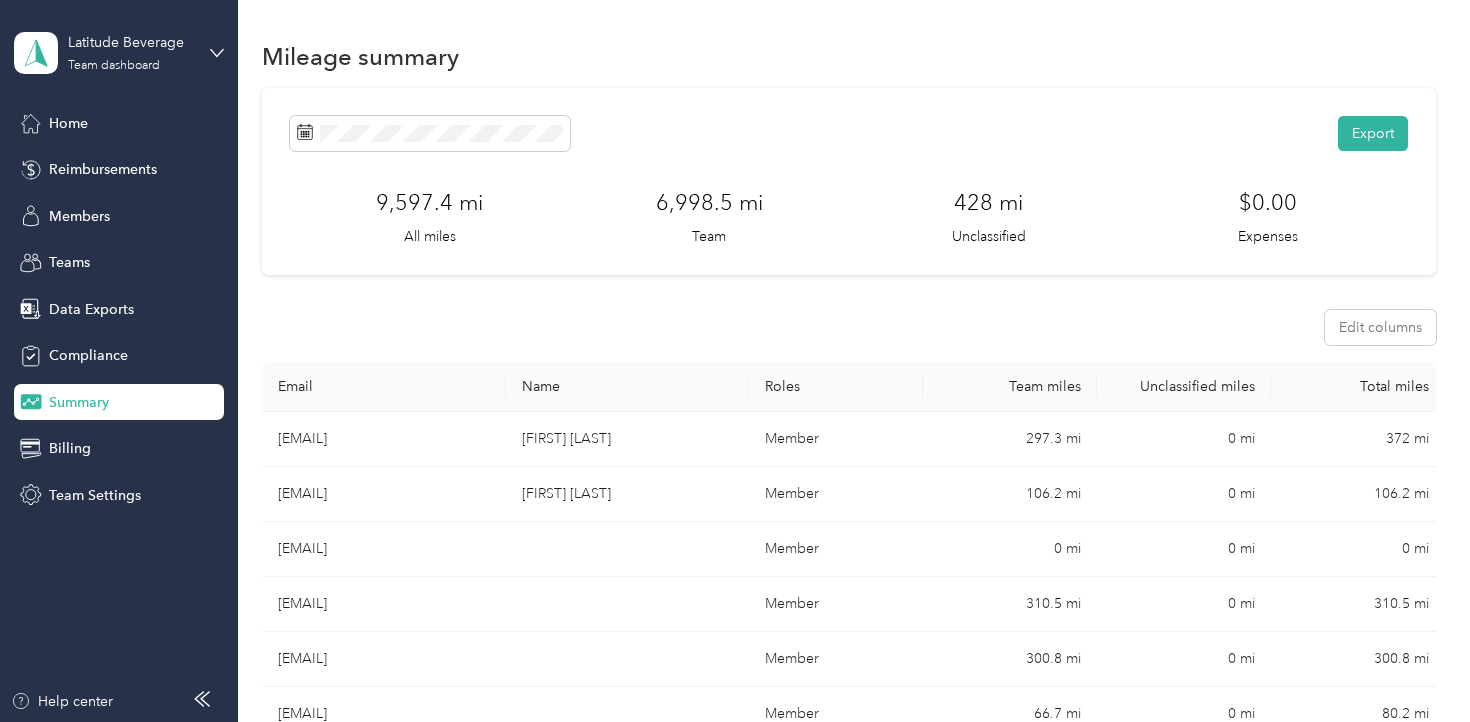 scroll, scrollTop: 0, scrollLeft: 0, axis: both 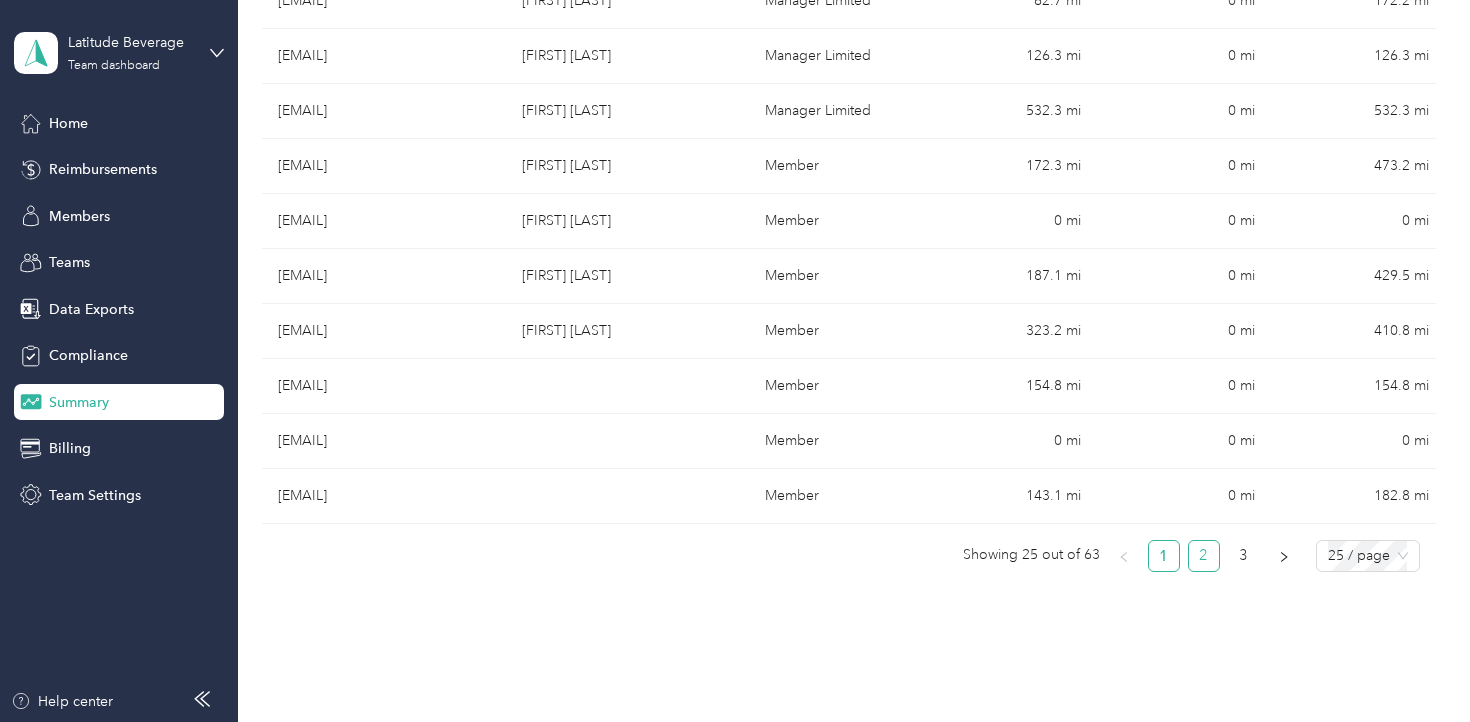 click on "2" at bounding box center (1204, 556) 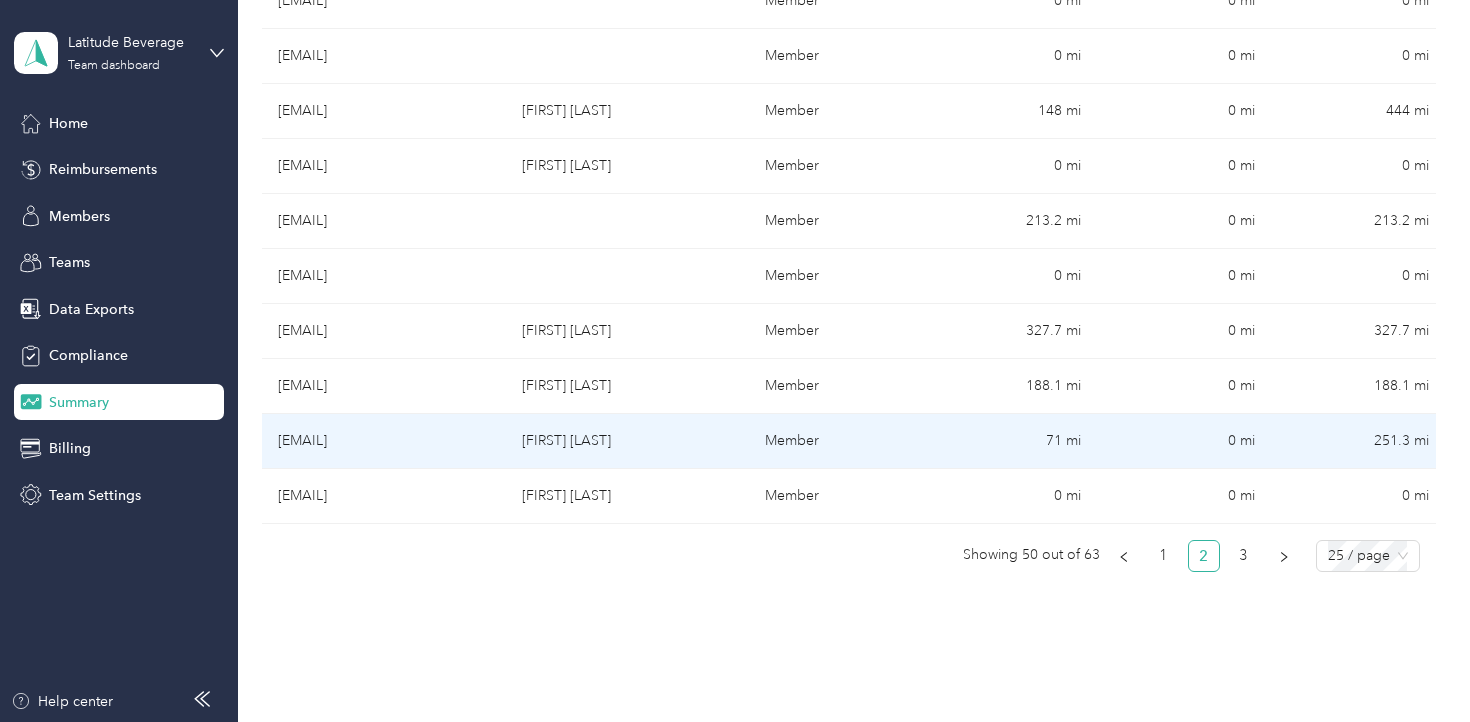 click on "71 mi" at bounding box center [1010, 441] 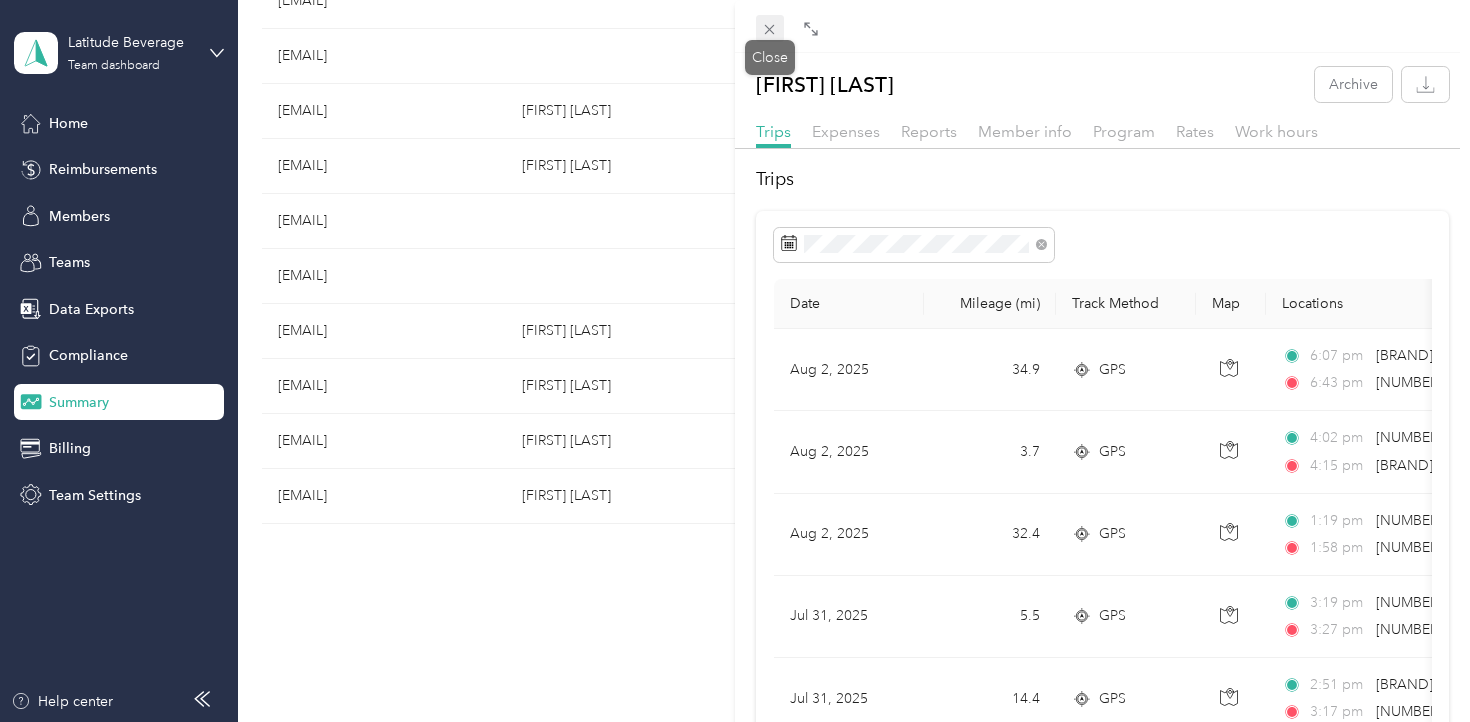 click at bounding box center [770, 29] 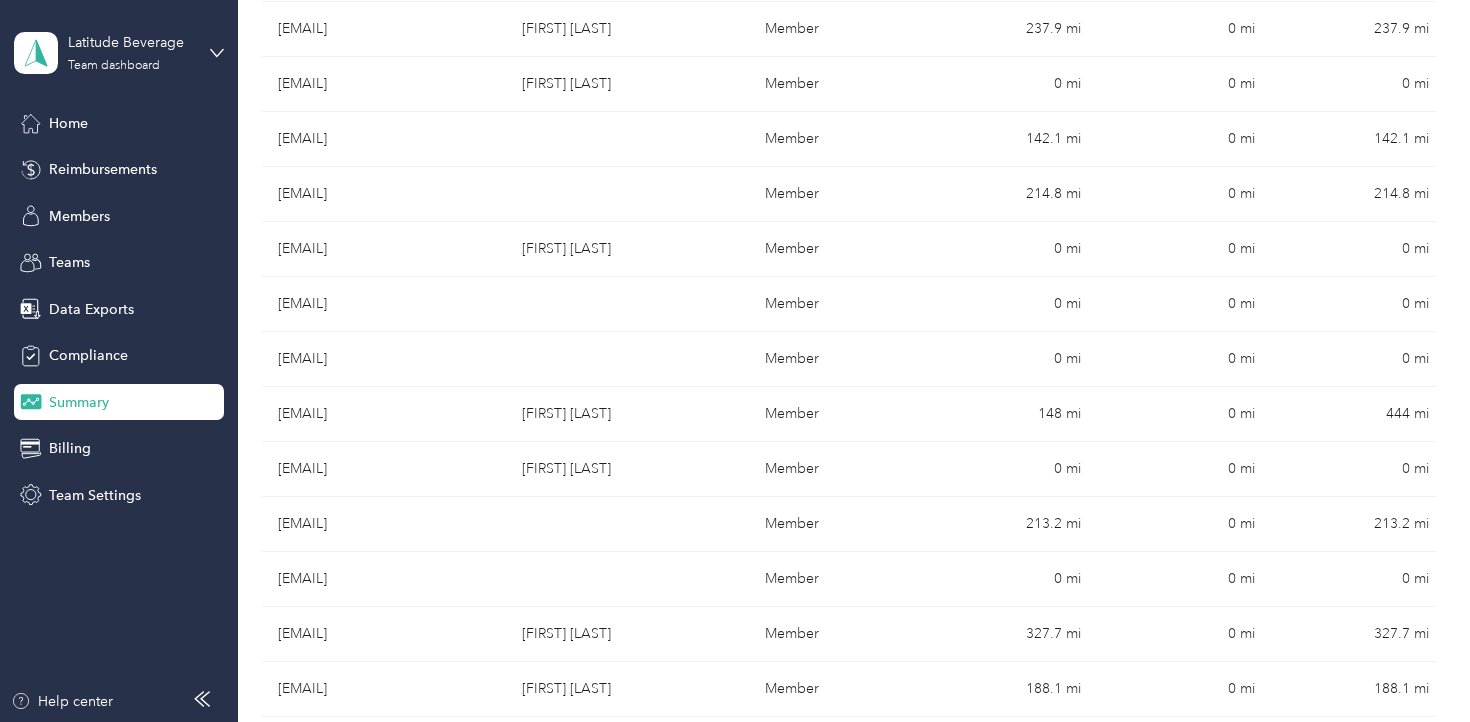 scroll, scrollTop: 1441, scrollLeft: 0, axis: vertical 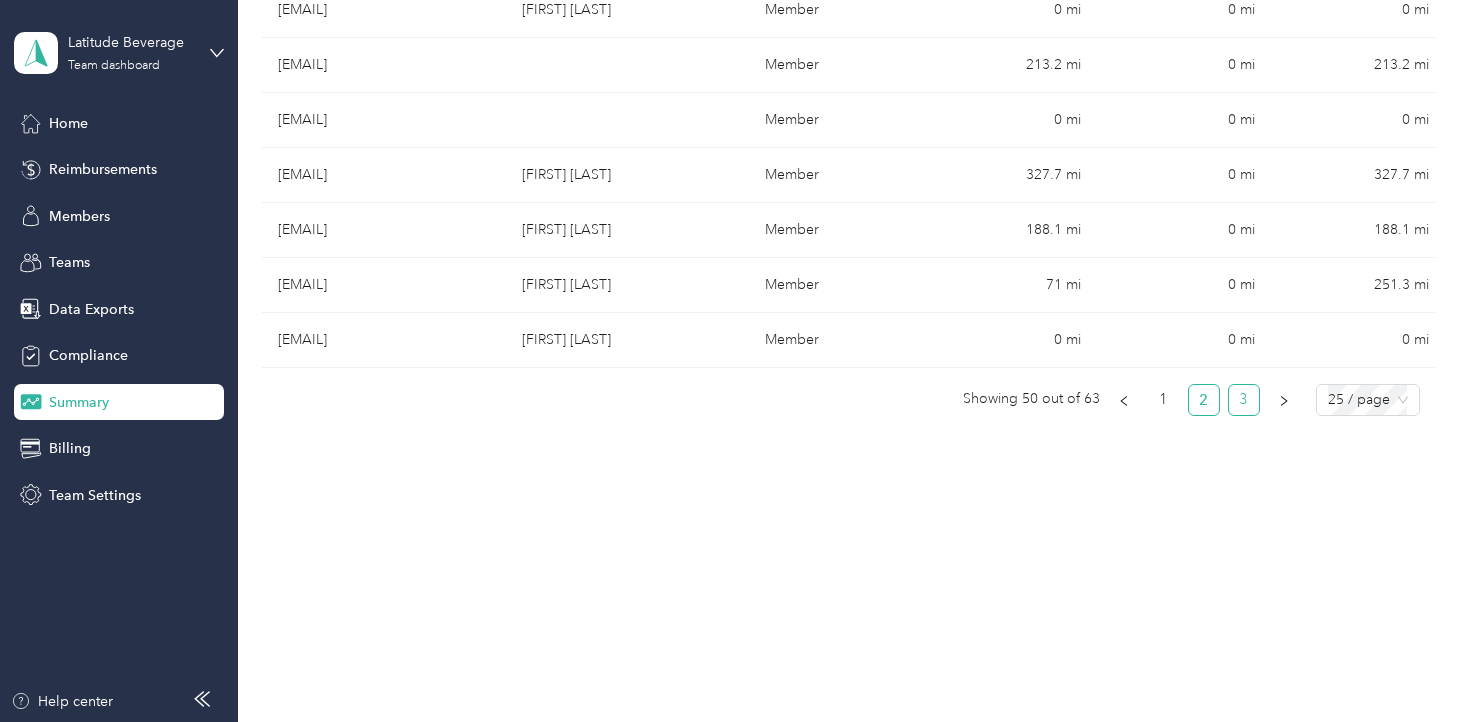 click on "3" at bounding box center (1244, 400) 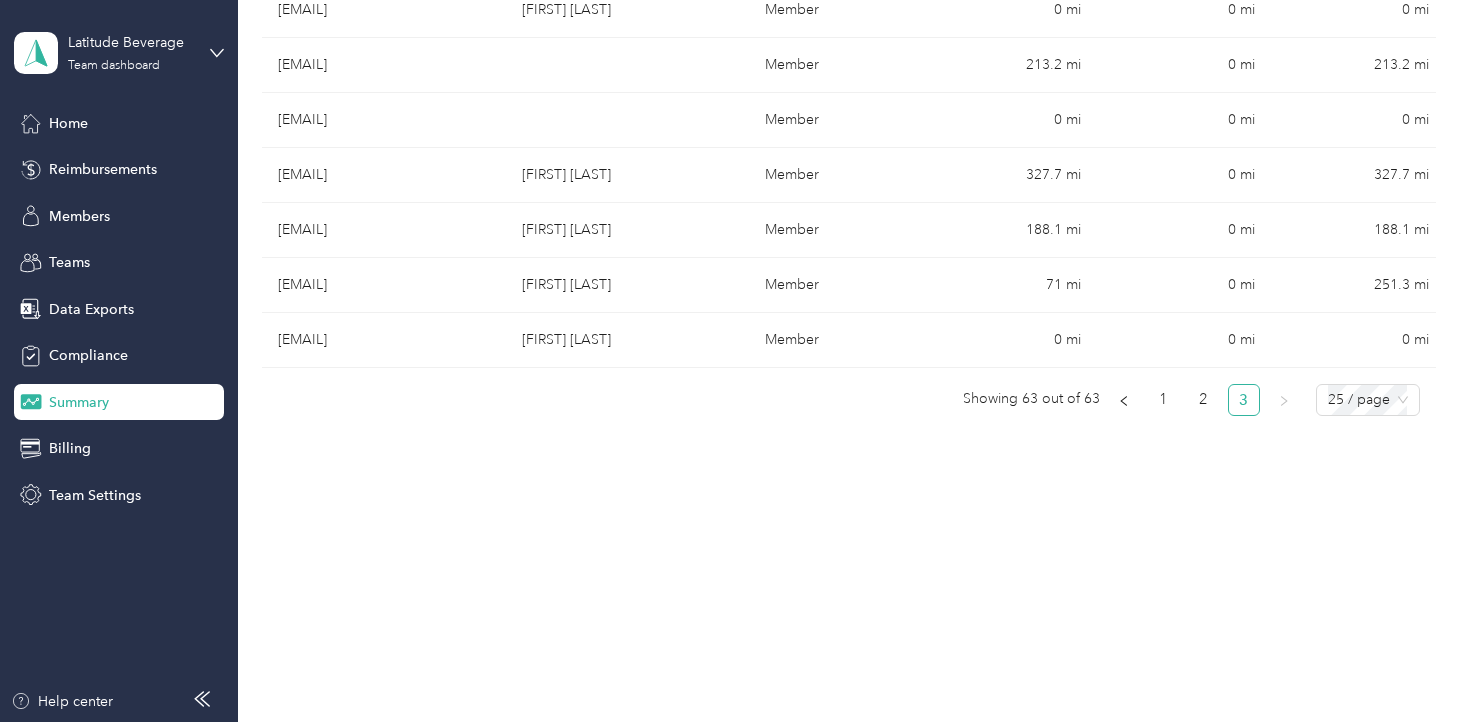 scroll, scrollTop: 759, scrollLeft: 0, axis: vertical 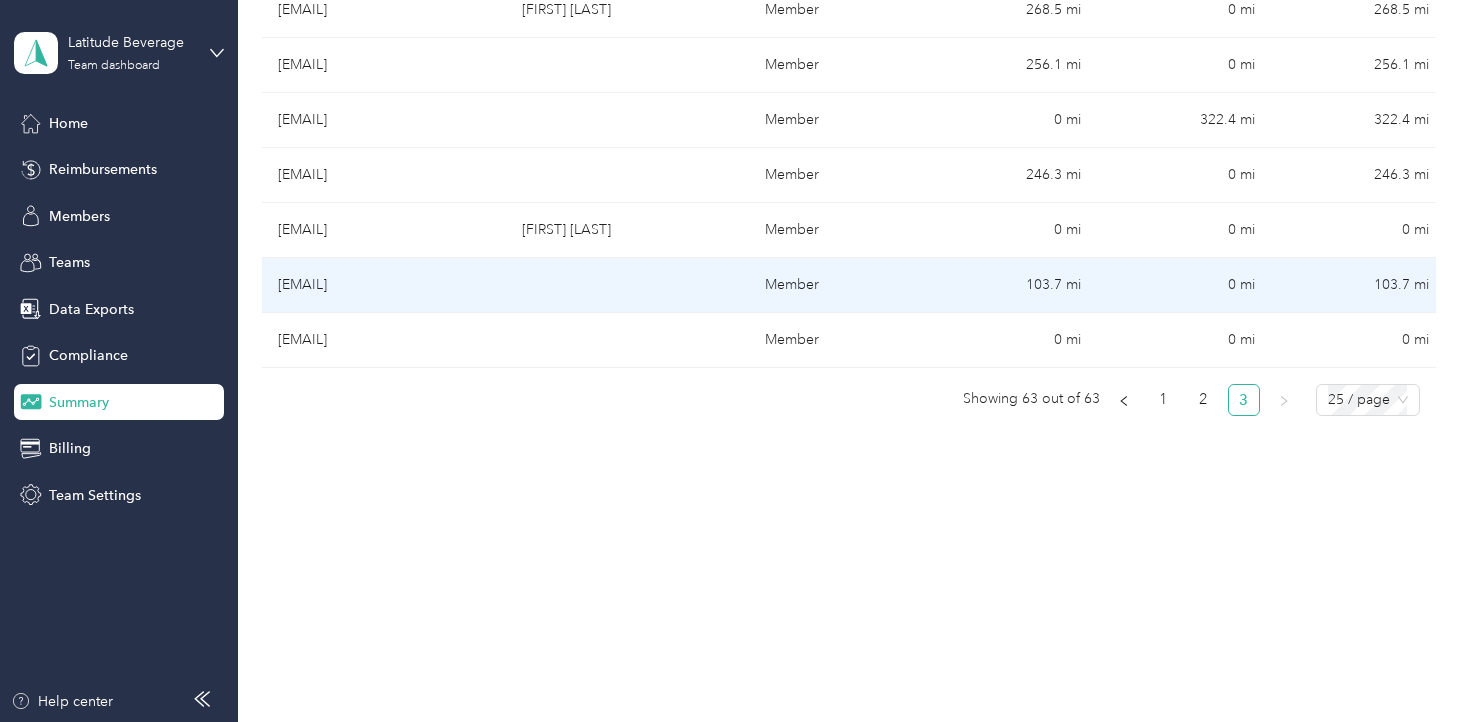 click on "103.7 mi" at bounding box center (1010, 285) 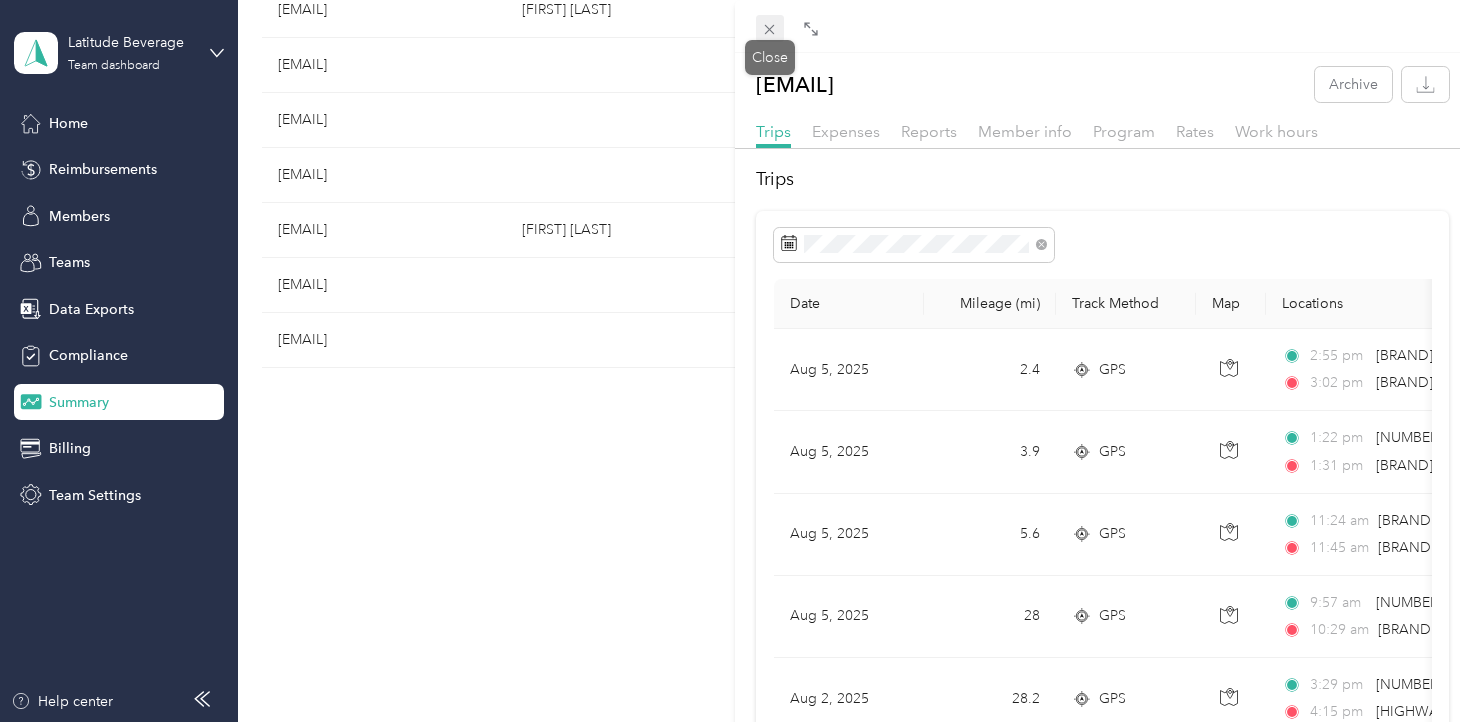 click 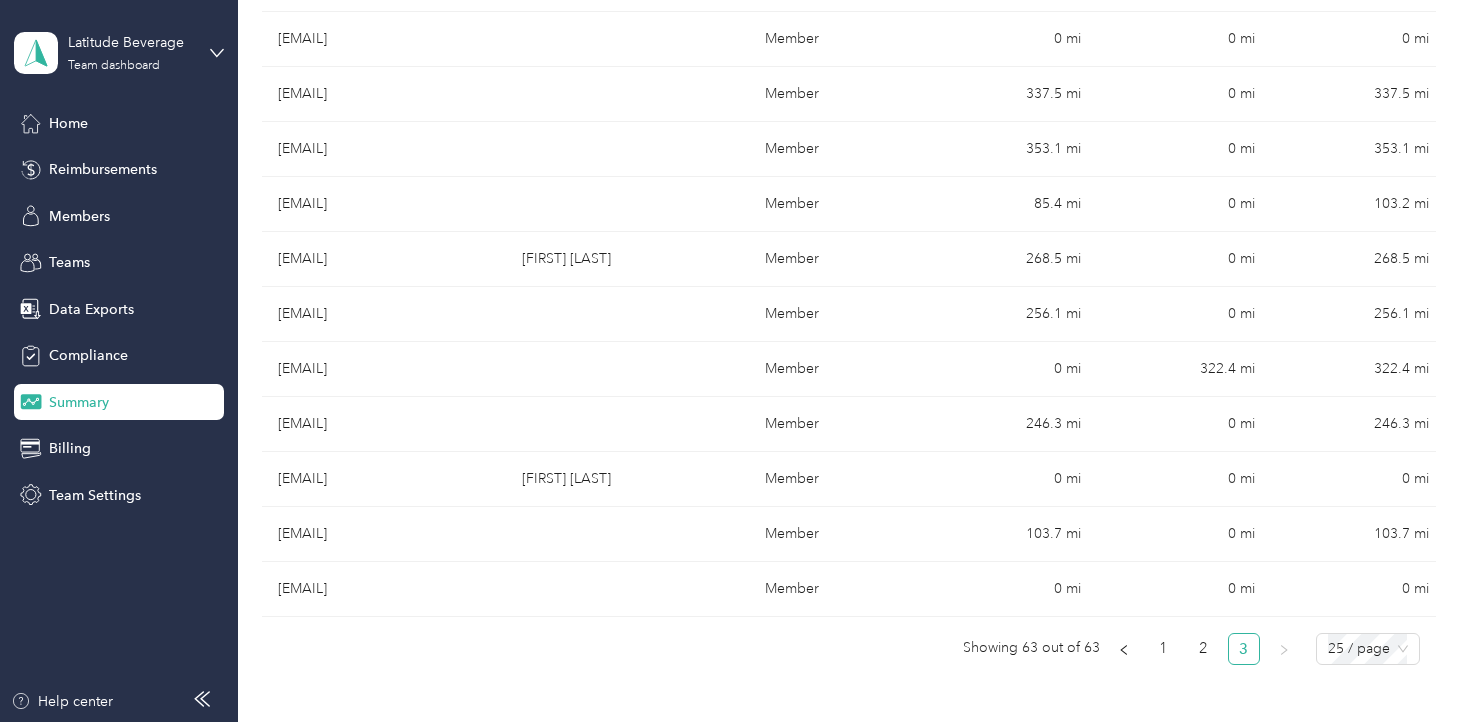 scroll, scrollTop: 509, scrollLeft: 0, axis: vertical 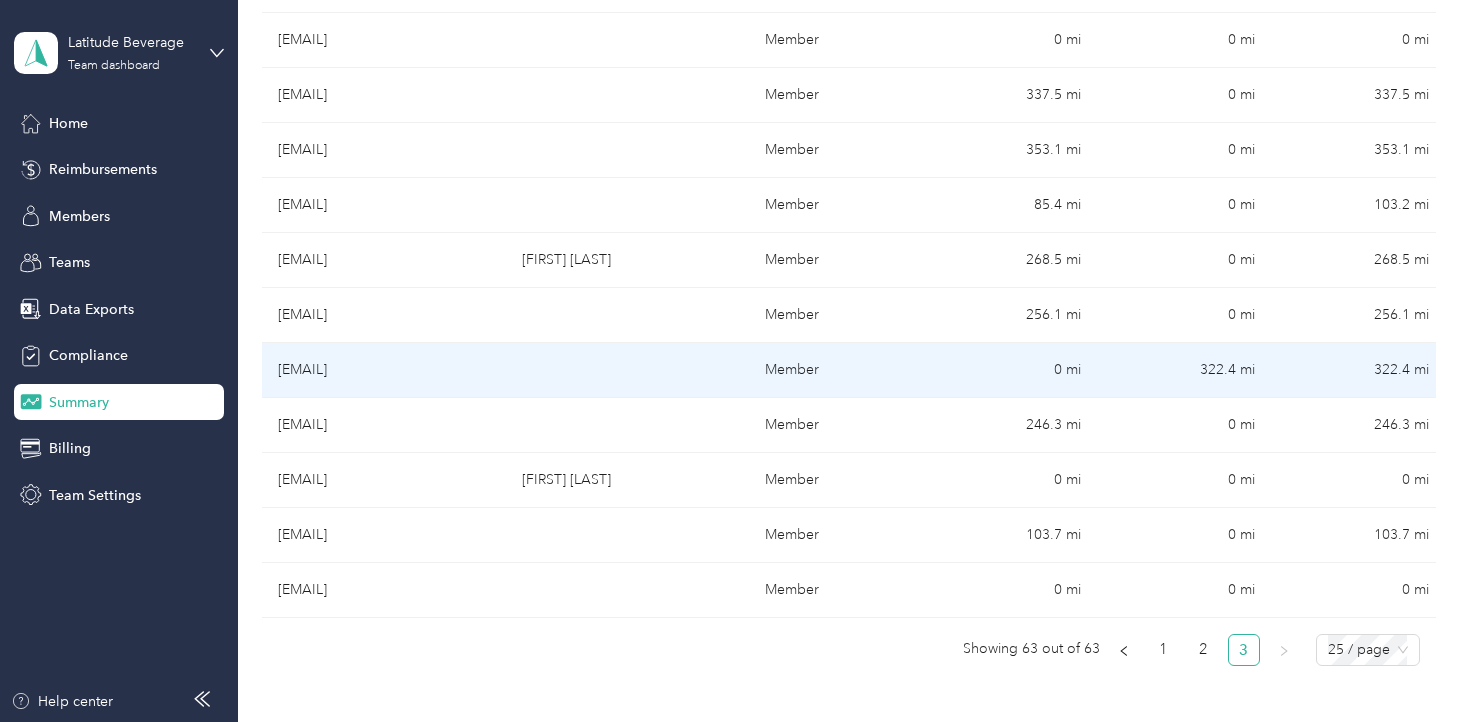 click on "322.4 mi" at bounding box center (1184, 370) 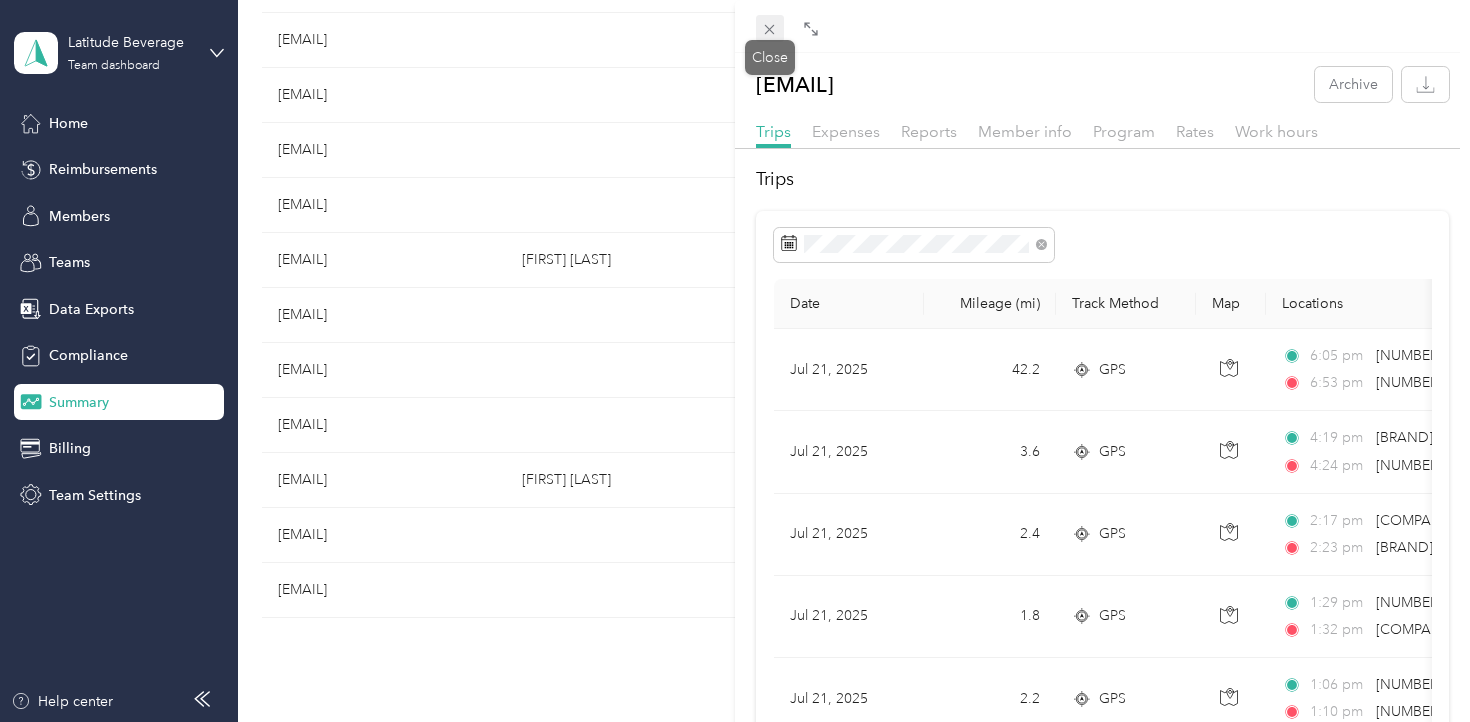 click 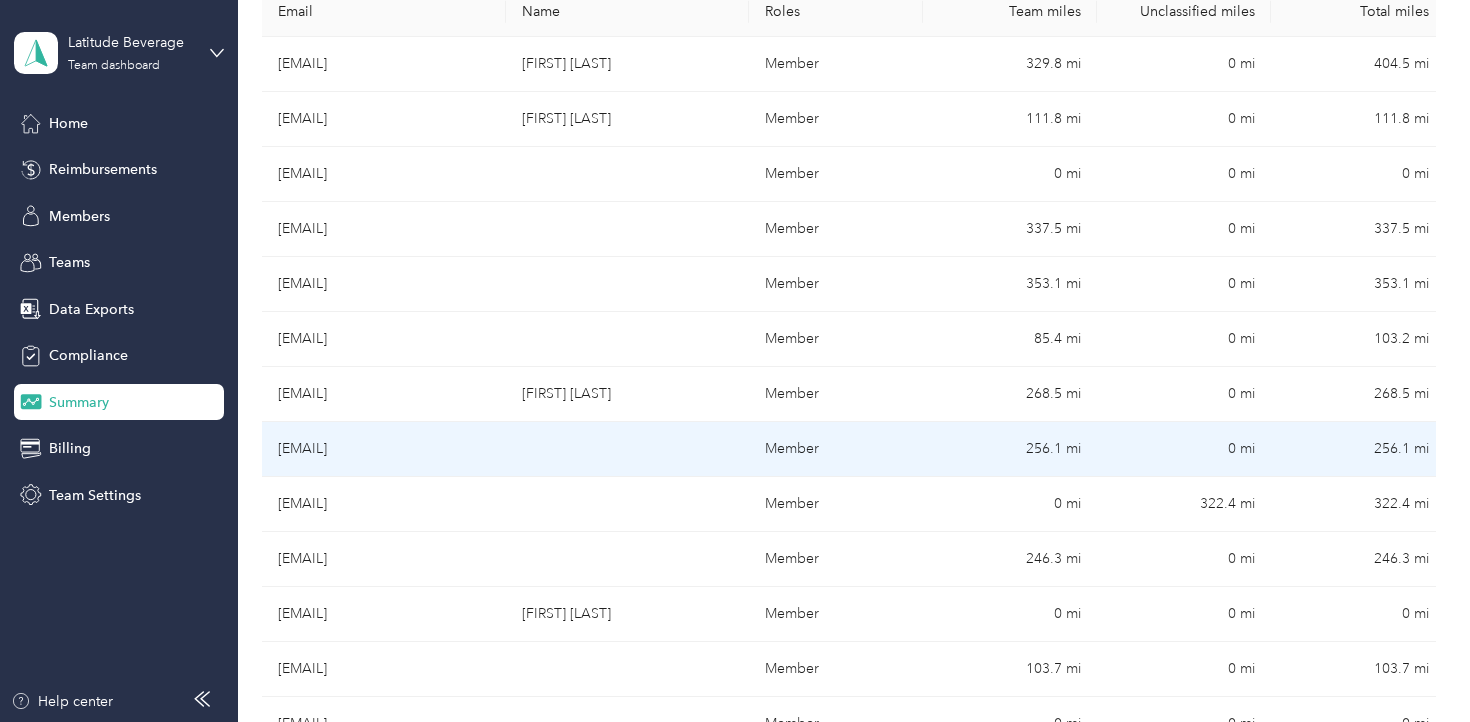 scroll, scrollTop: 367, scrollLeft: 0, axis: vertical 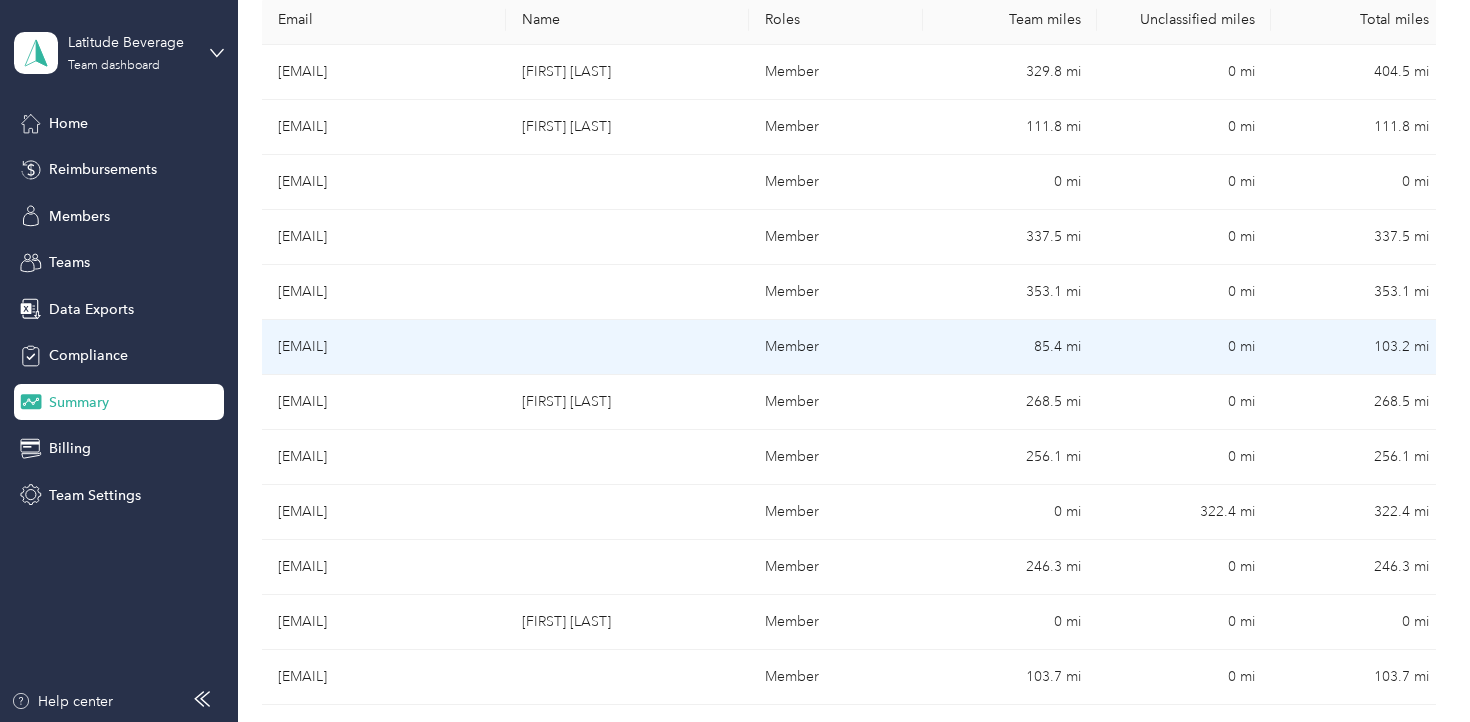 click on "85.4 mi" at bounding box center (1010, 347) 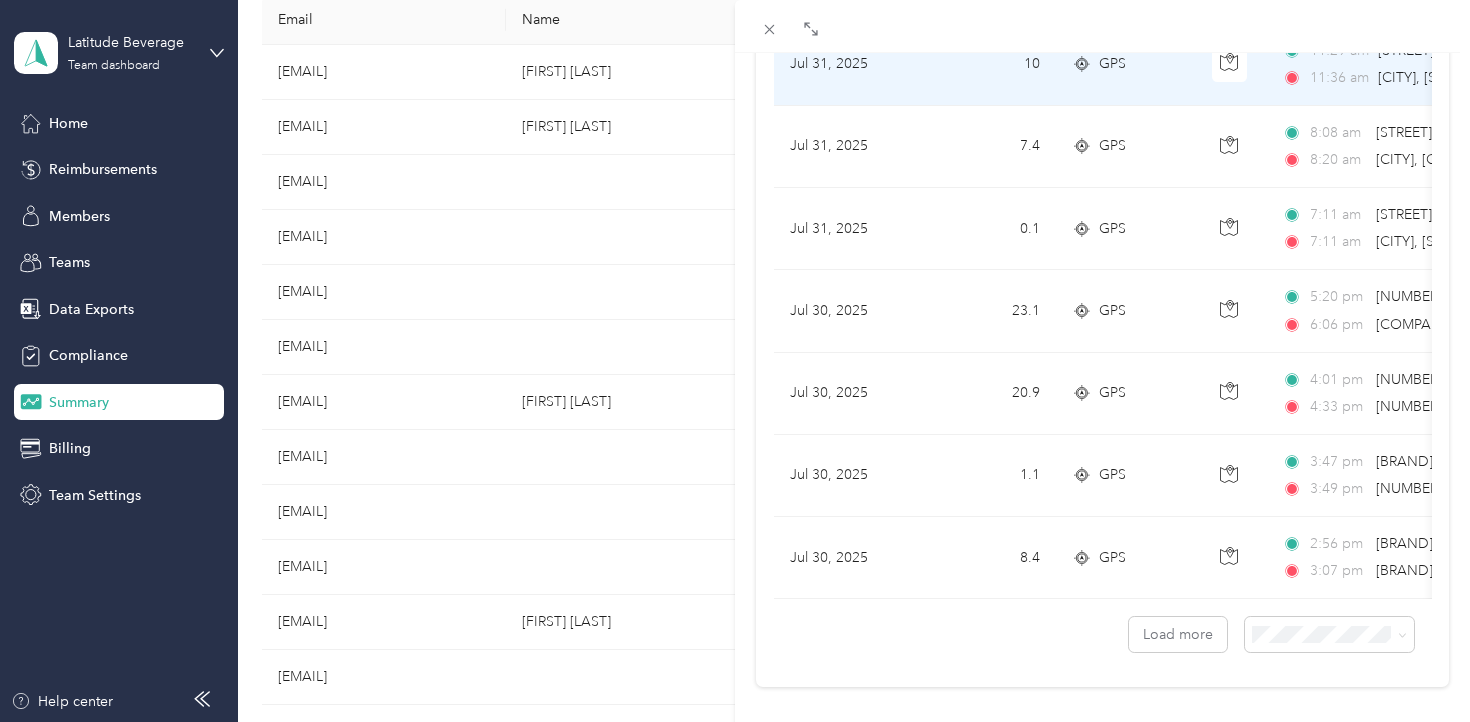 scroll, scrollTop: 1802, scrollLeft: 0, axis: vertical 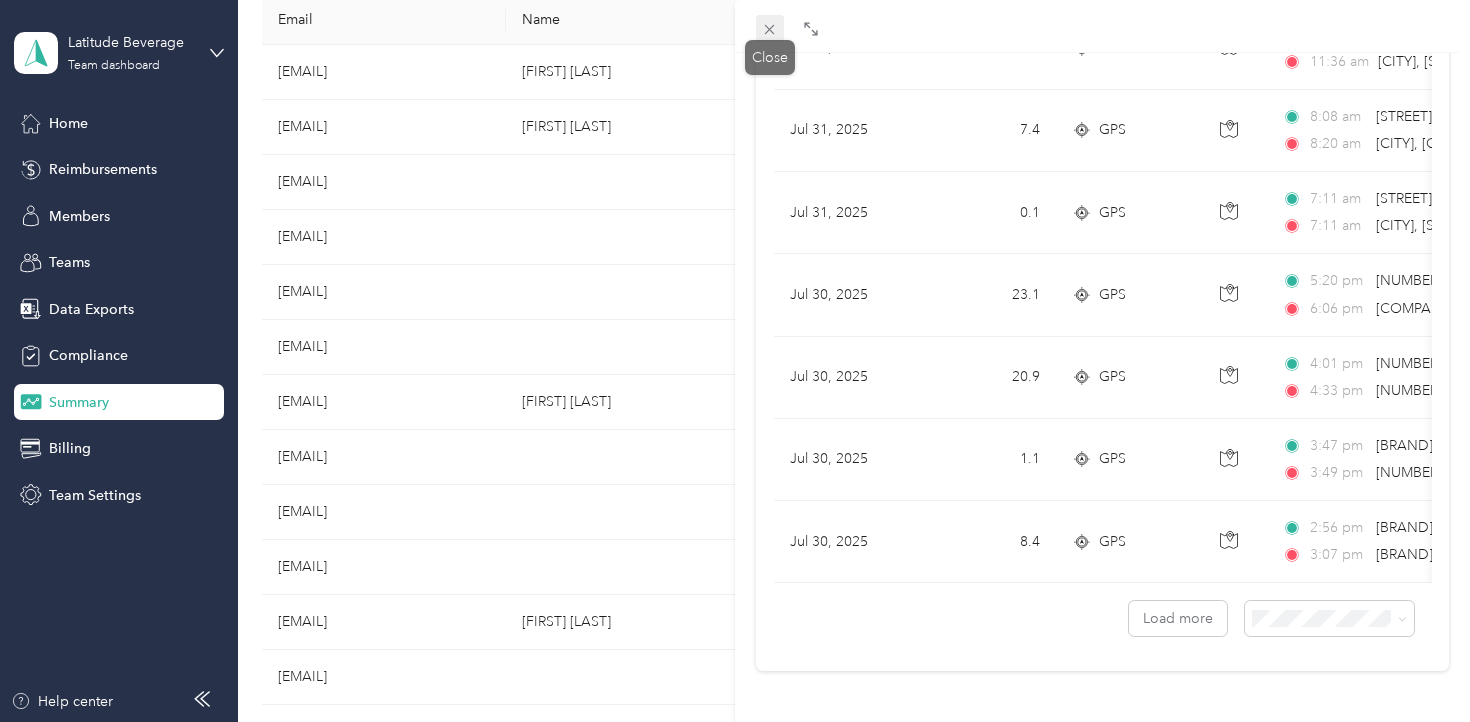 click 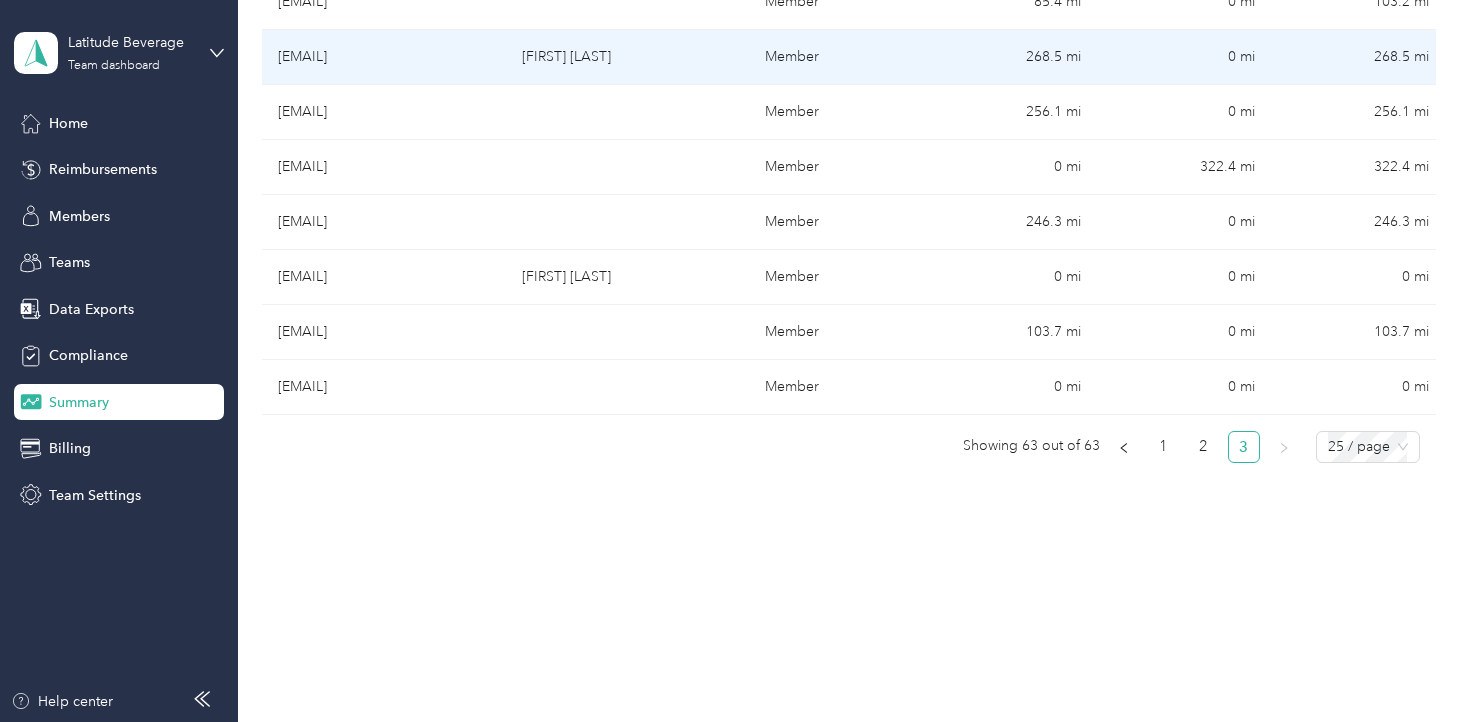 scroll, scrollTop: 714, scrollLeft: 0, axis: vertical 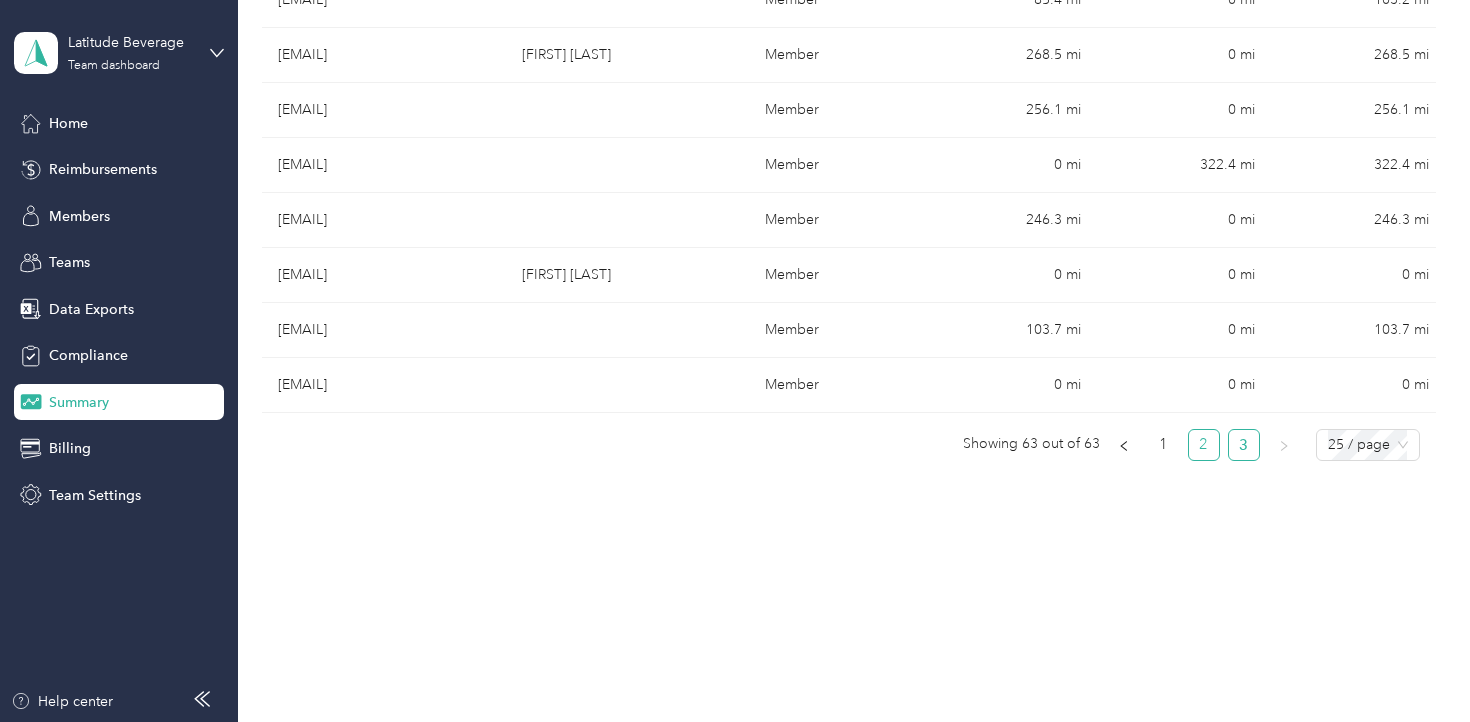 click on "2" at bounding box center [1204, 445] 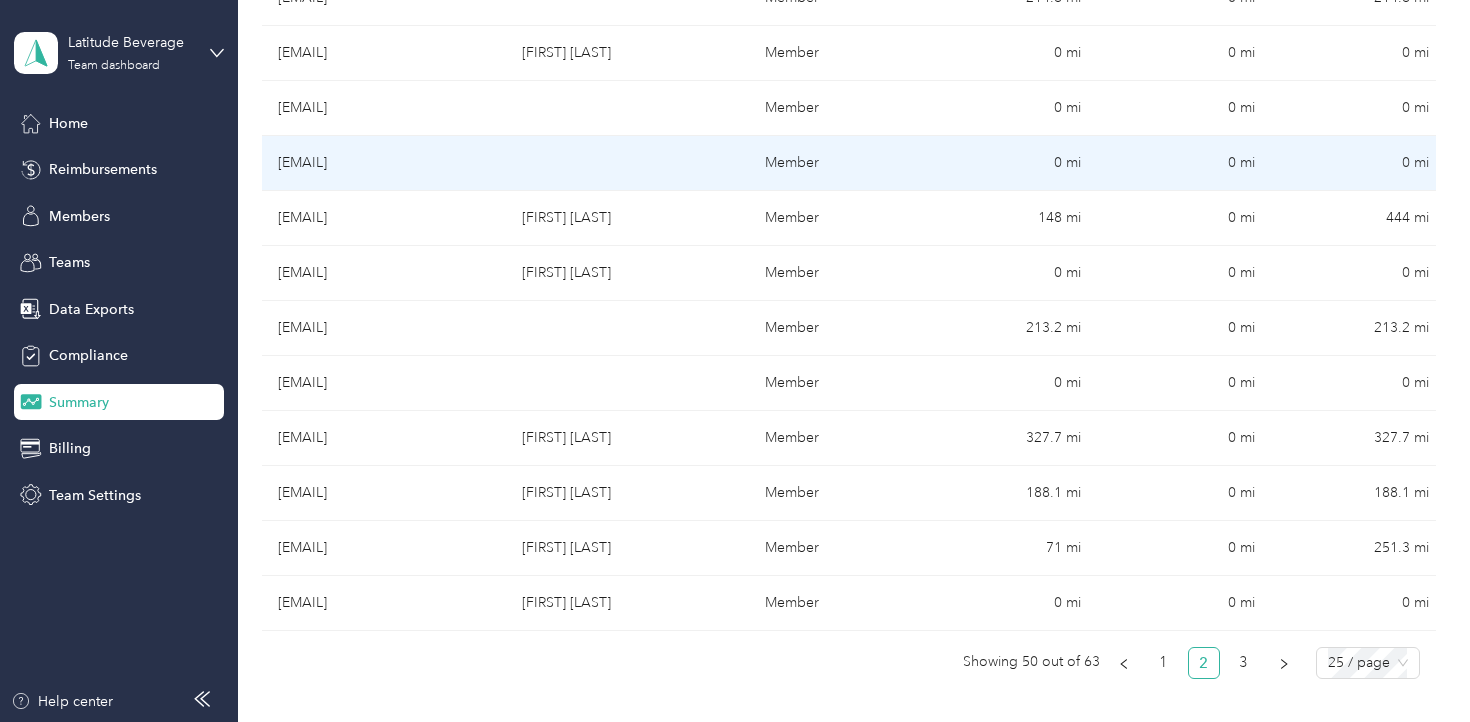 scroll, scrollTop: 1232, scrollLeft: 0, axis: vertical 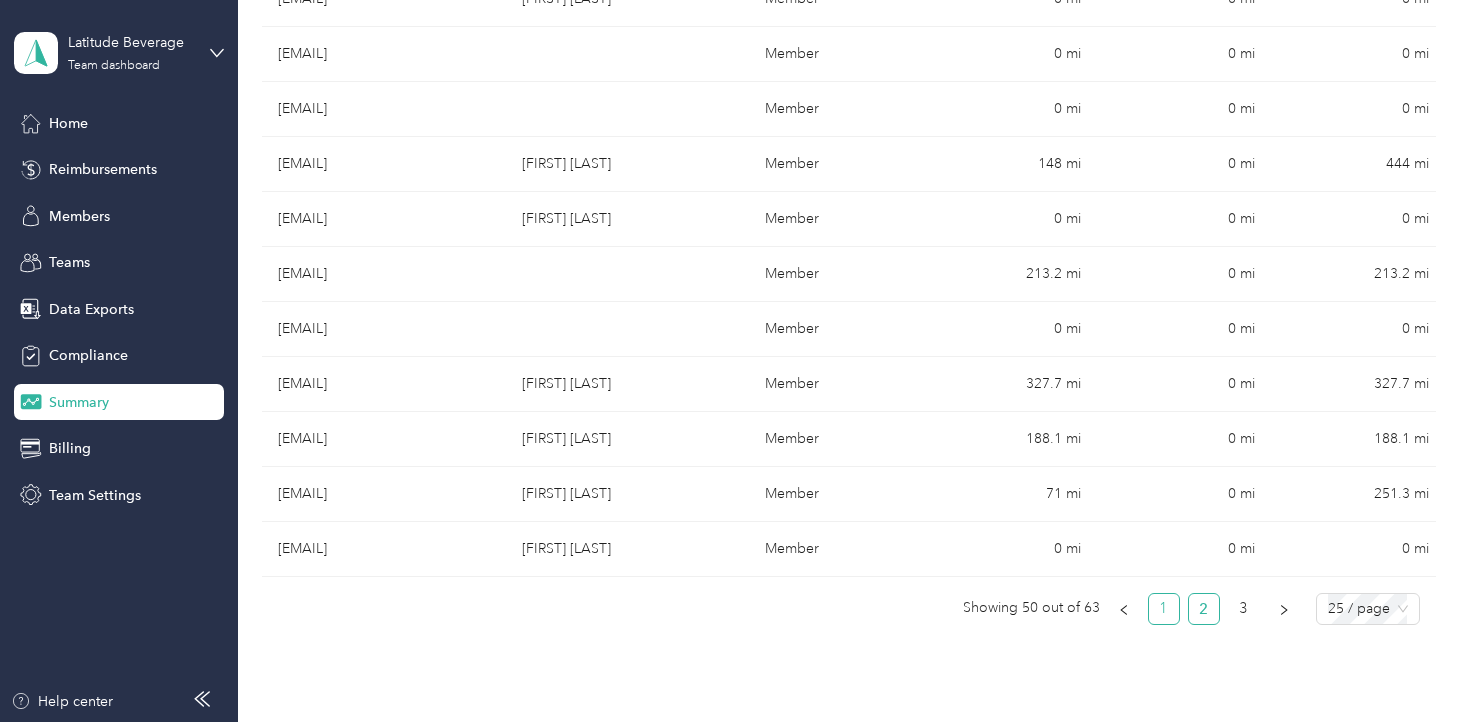 click on "1" at bounding box center (1164, 609) 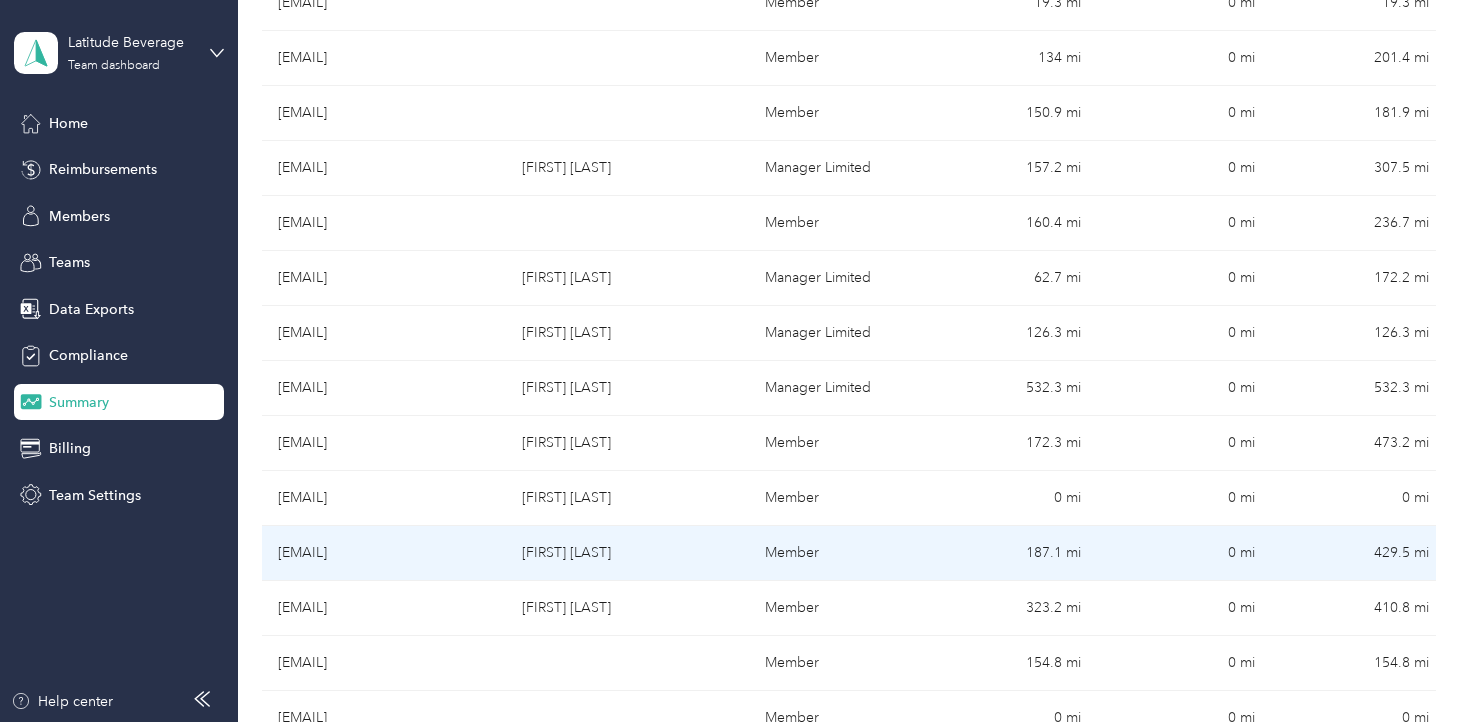 scroll, scrollTop: 1006, scrollLeft: 0, axis: vertical 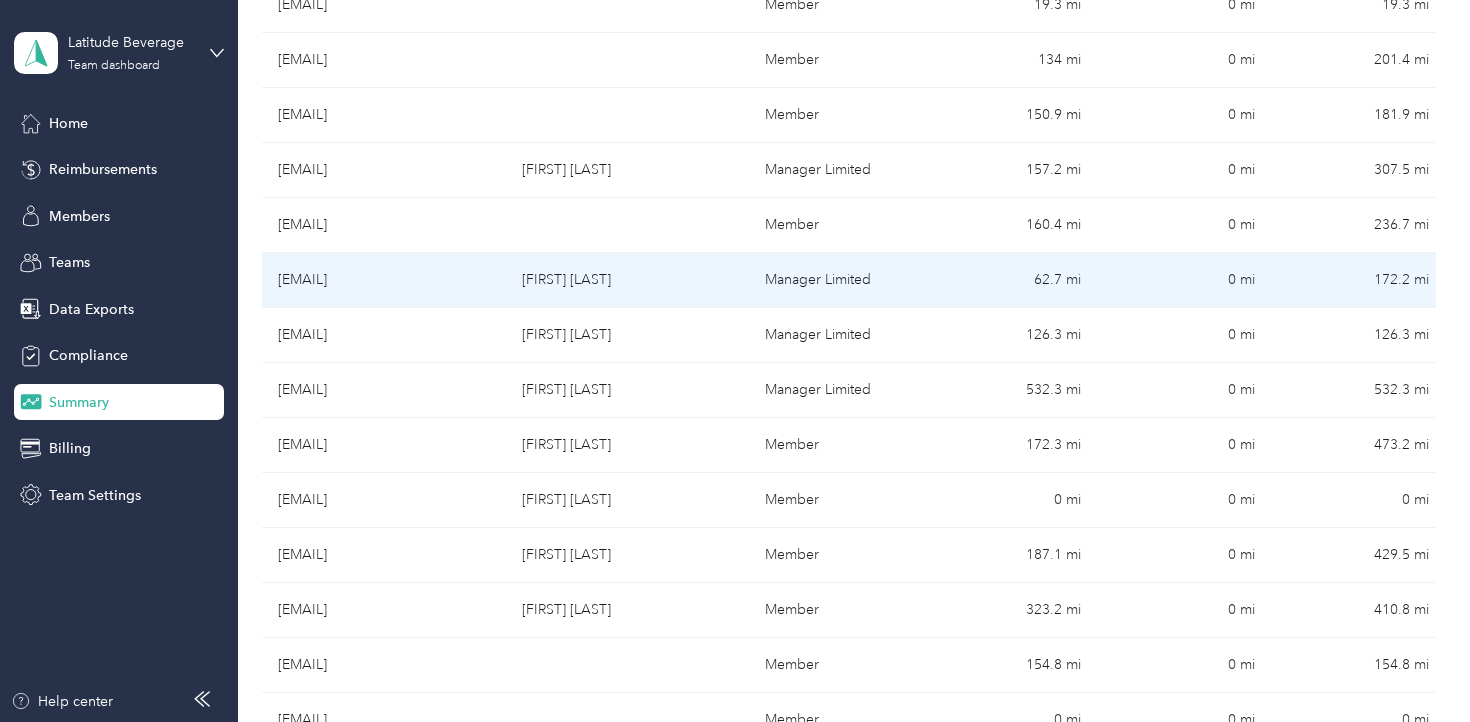 click on "62.7 mi" at bounding box center (1010, 280) 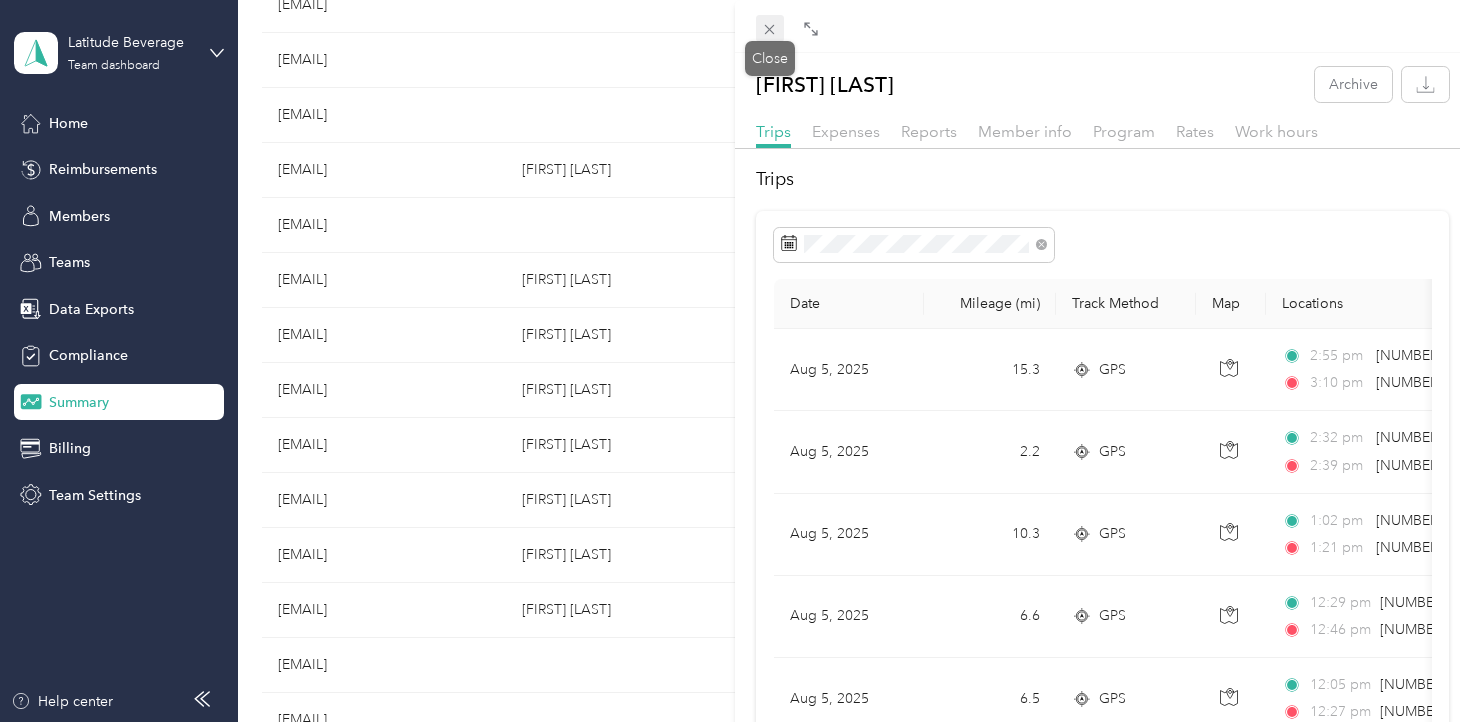 click at bounding box center (770, 29) 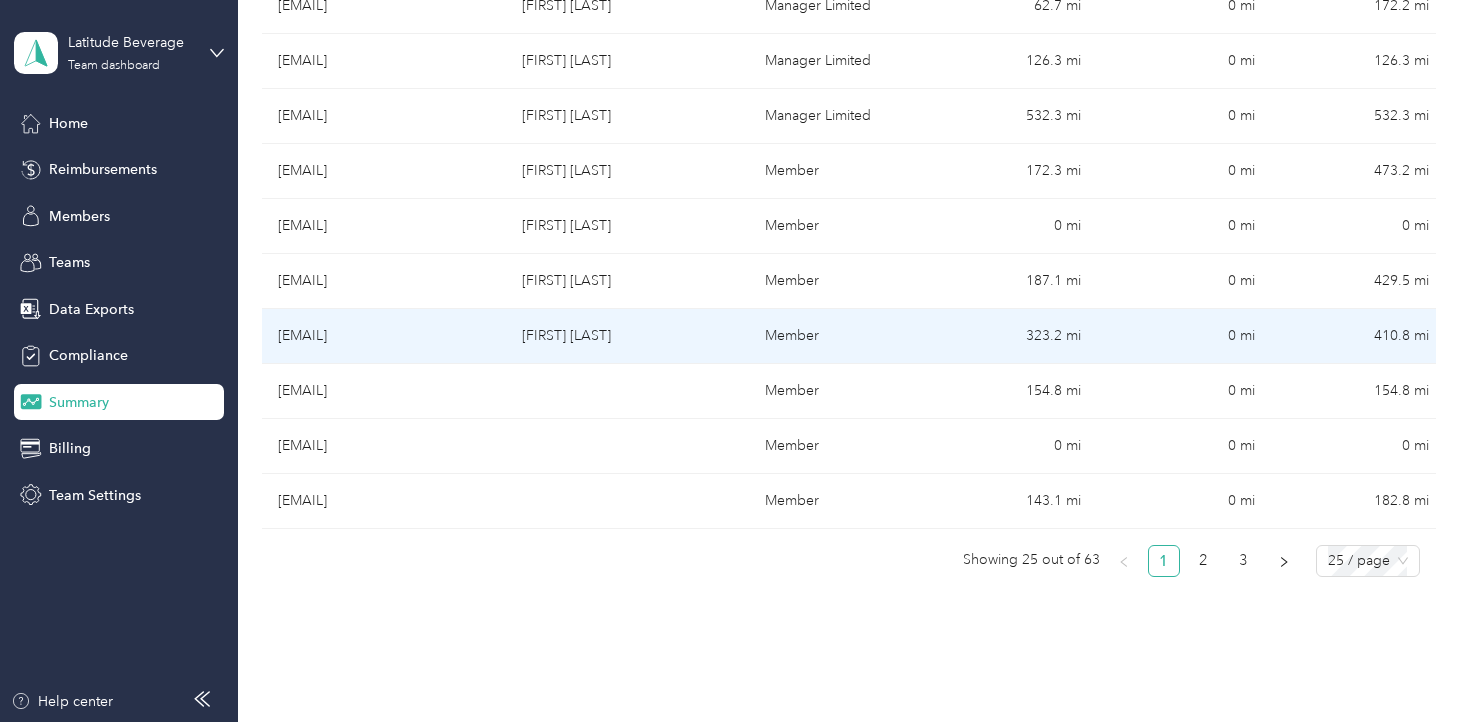 scroll, scrollTop: 1282, scrollLeft: 0, axis: vertical 